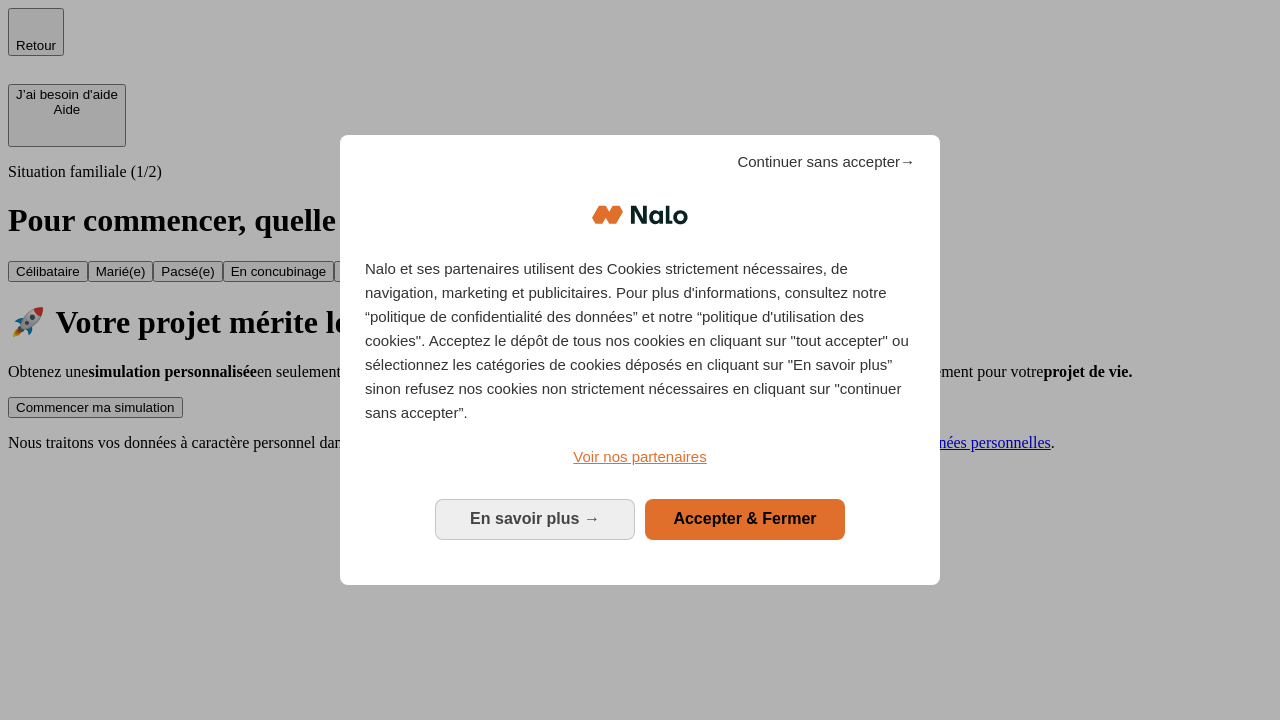 scroll, scrollTop: 0, scrollLeft: 0, axis: both 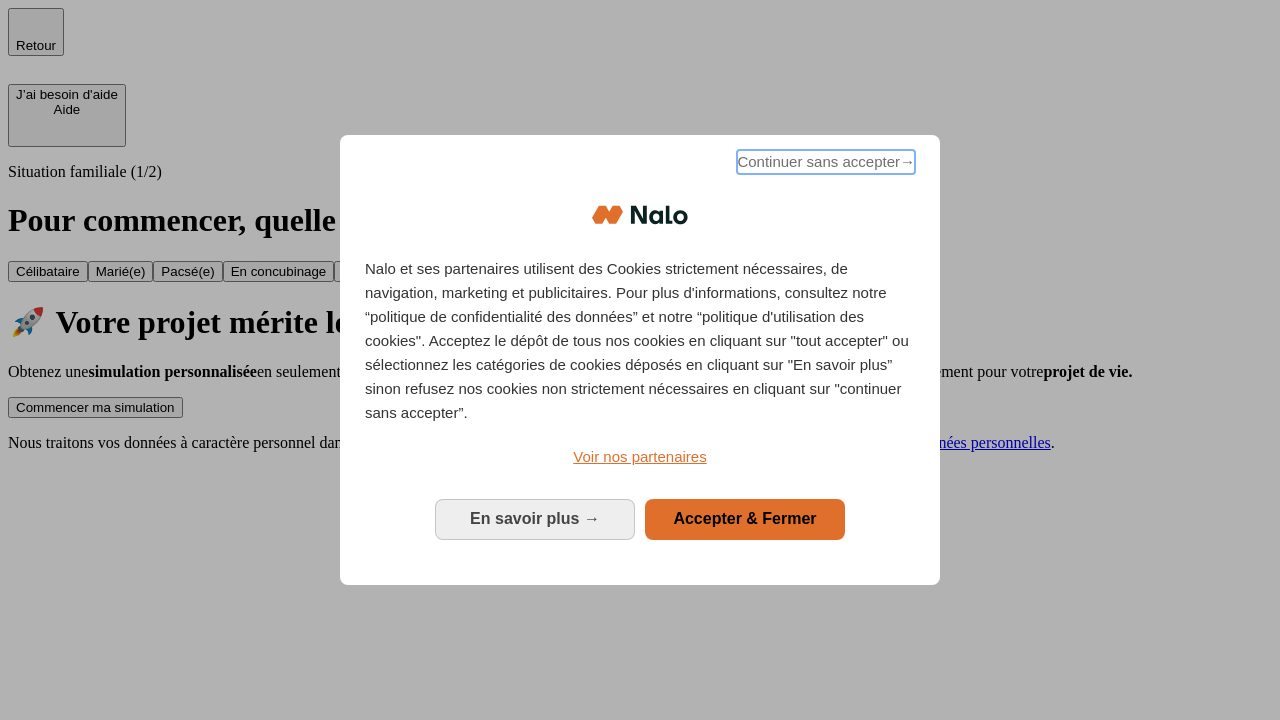 click on "Continuer sans accepter  →" at bounding box center [826, 162] 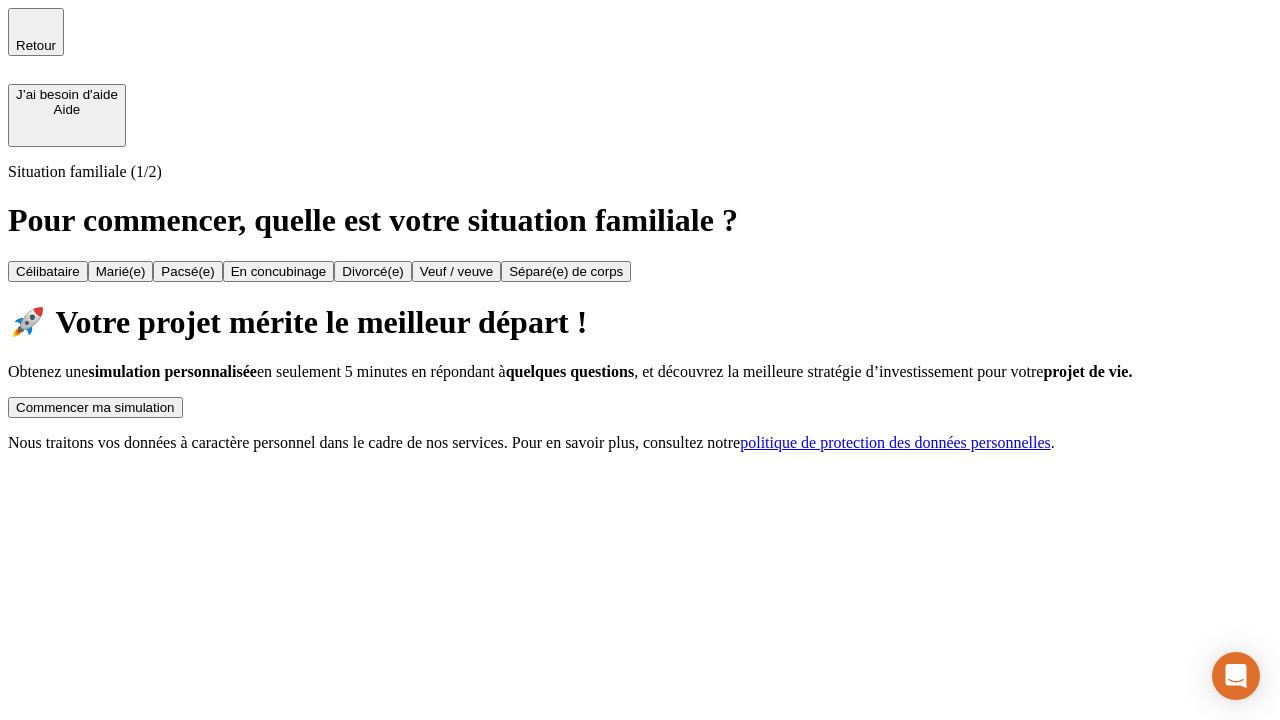 click on "Commencer ma simulation" at bounding box center [95, 407] 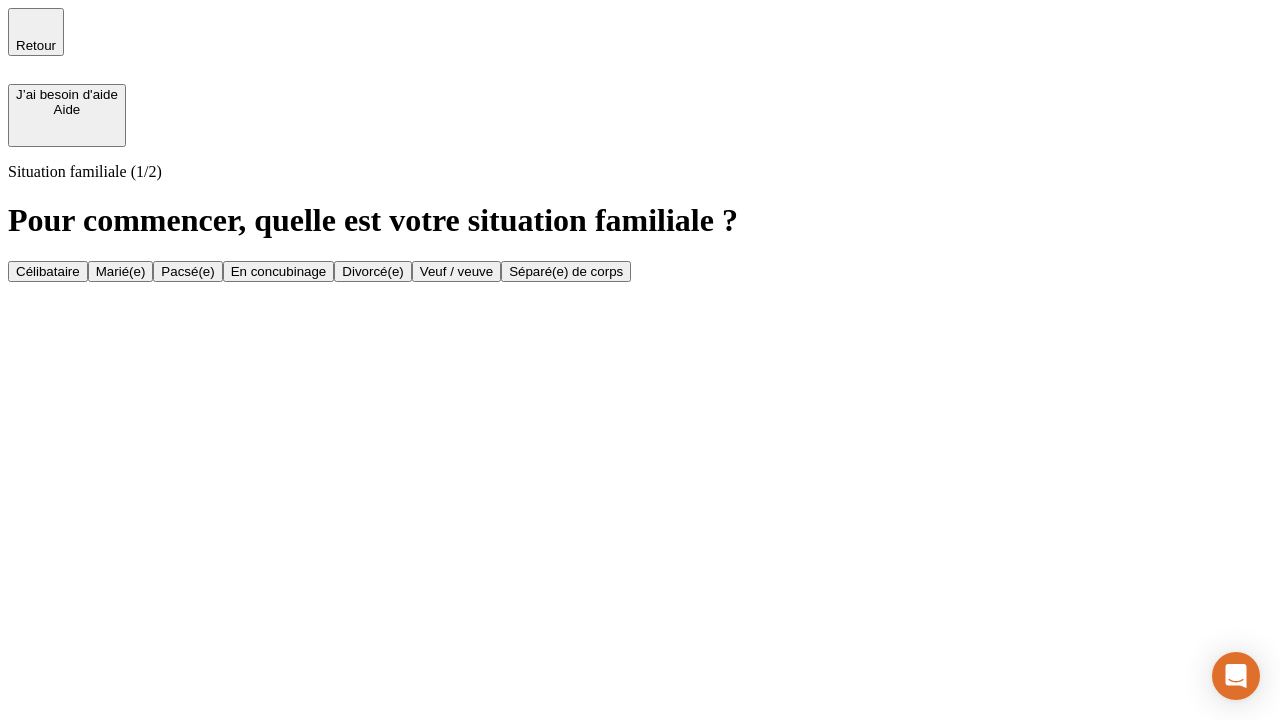 click on "Célibataire" at bounding box center [48, 271] 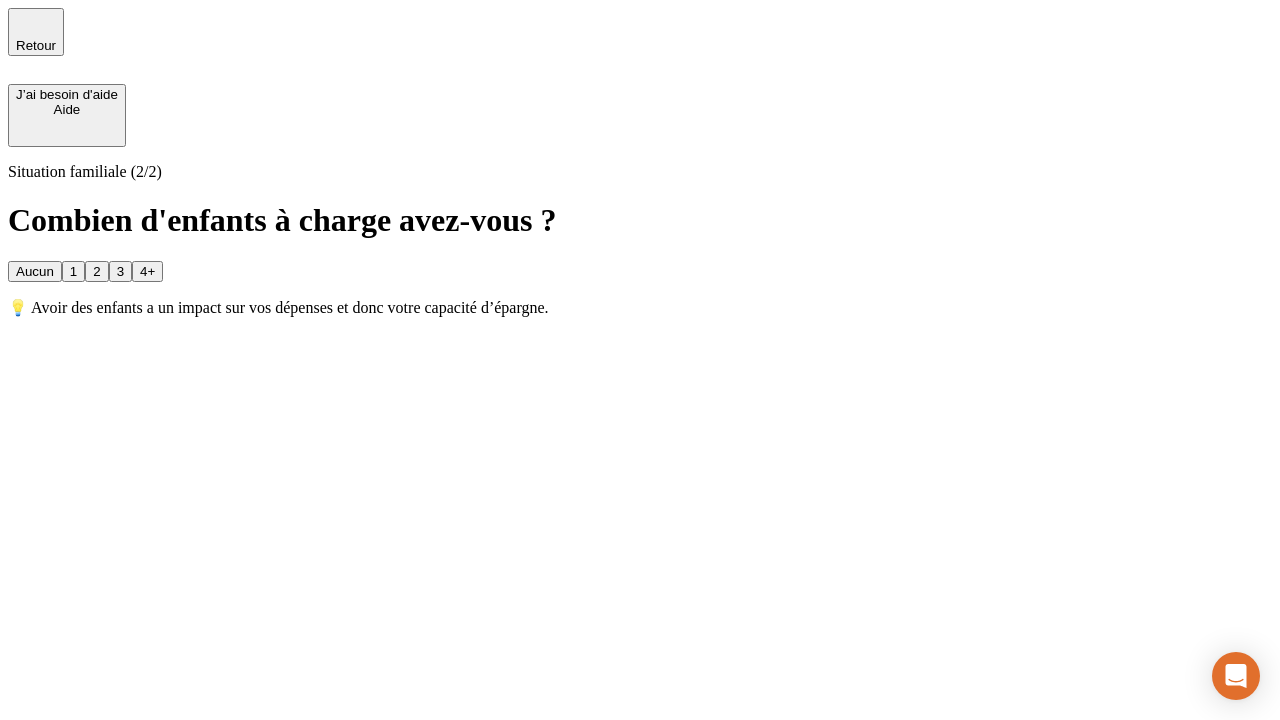 click on "Aucun" at bounding box center (35, 271) 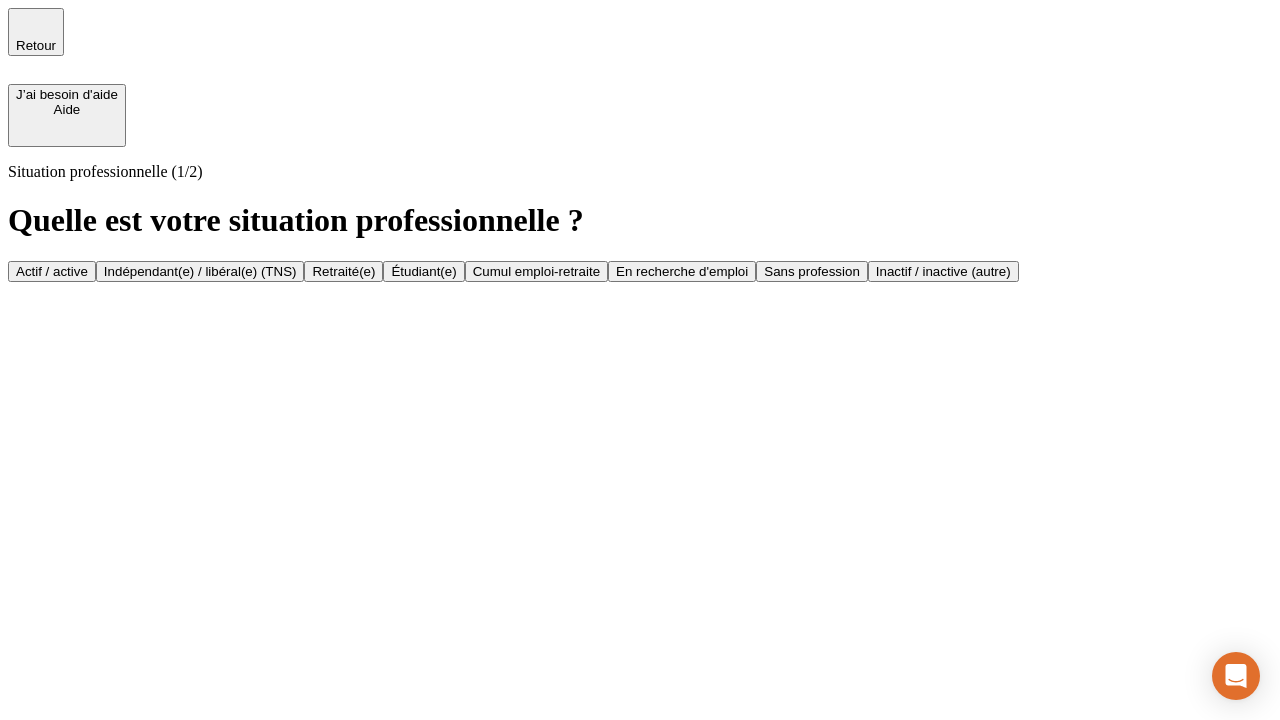 click on "Actif / active" at bounding box center [52, 271] 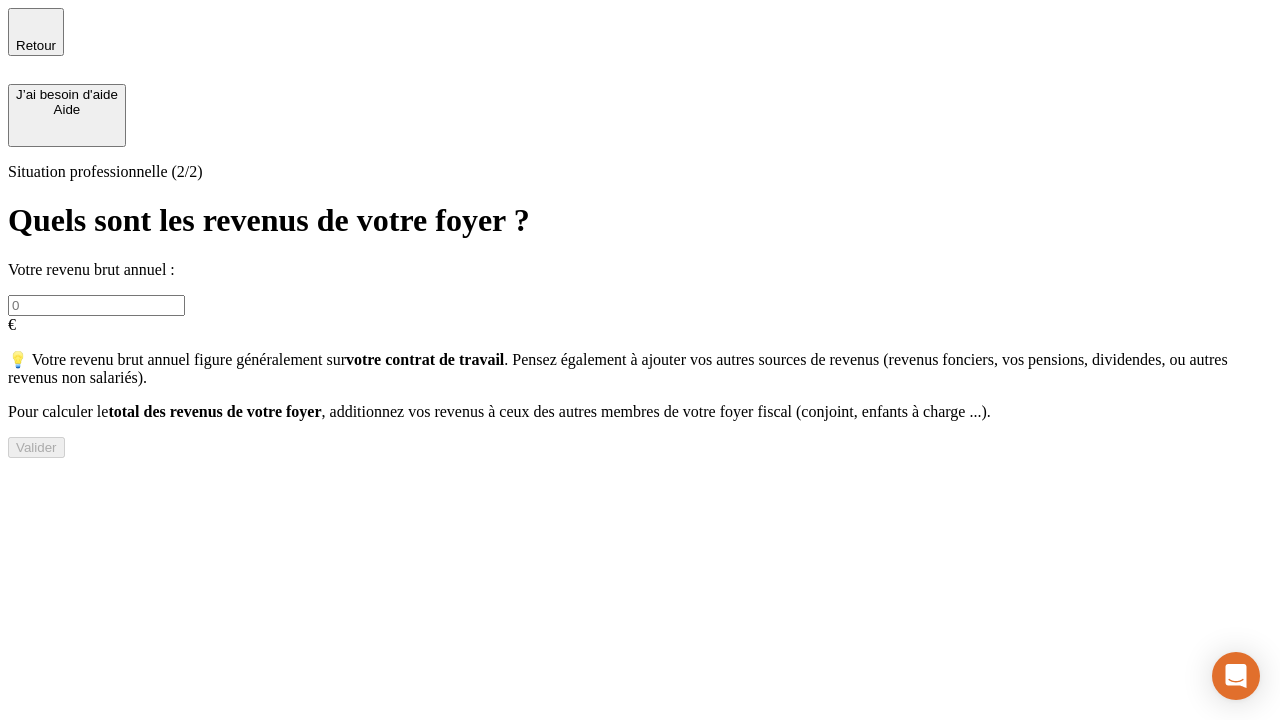 click at bounding box center [96, 305] 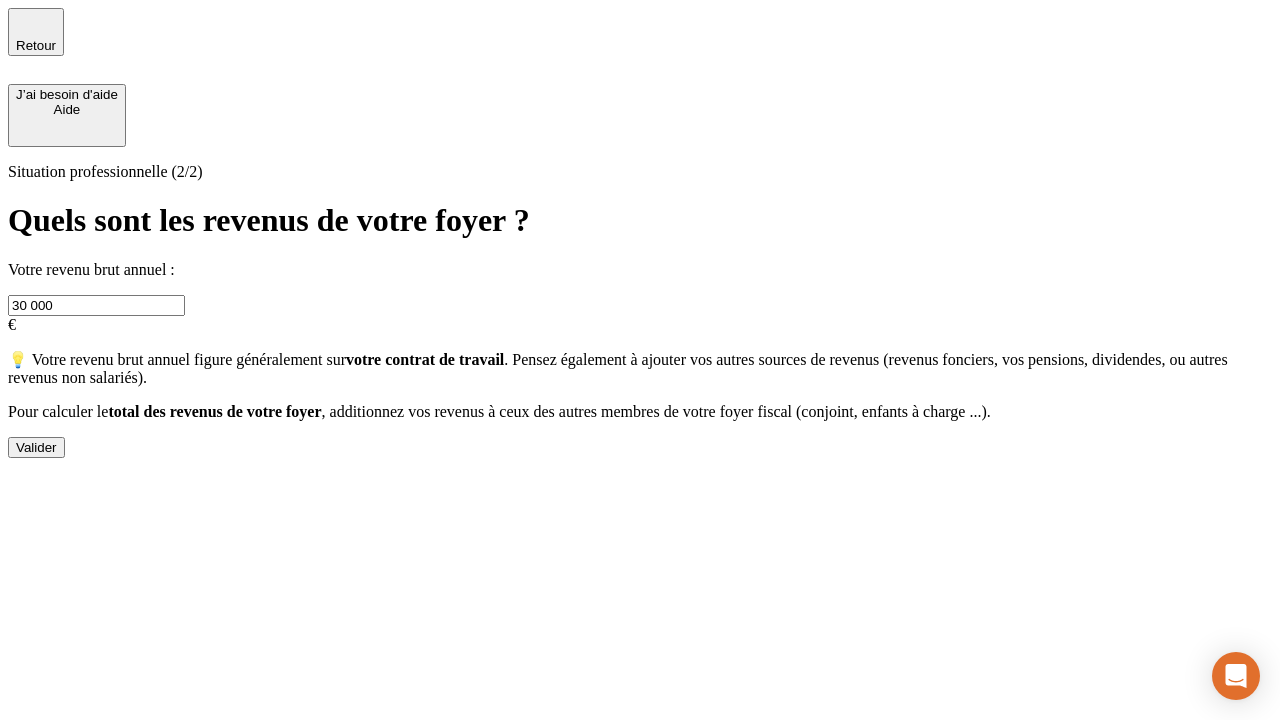 type on "30 000" 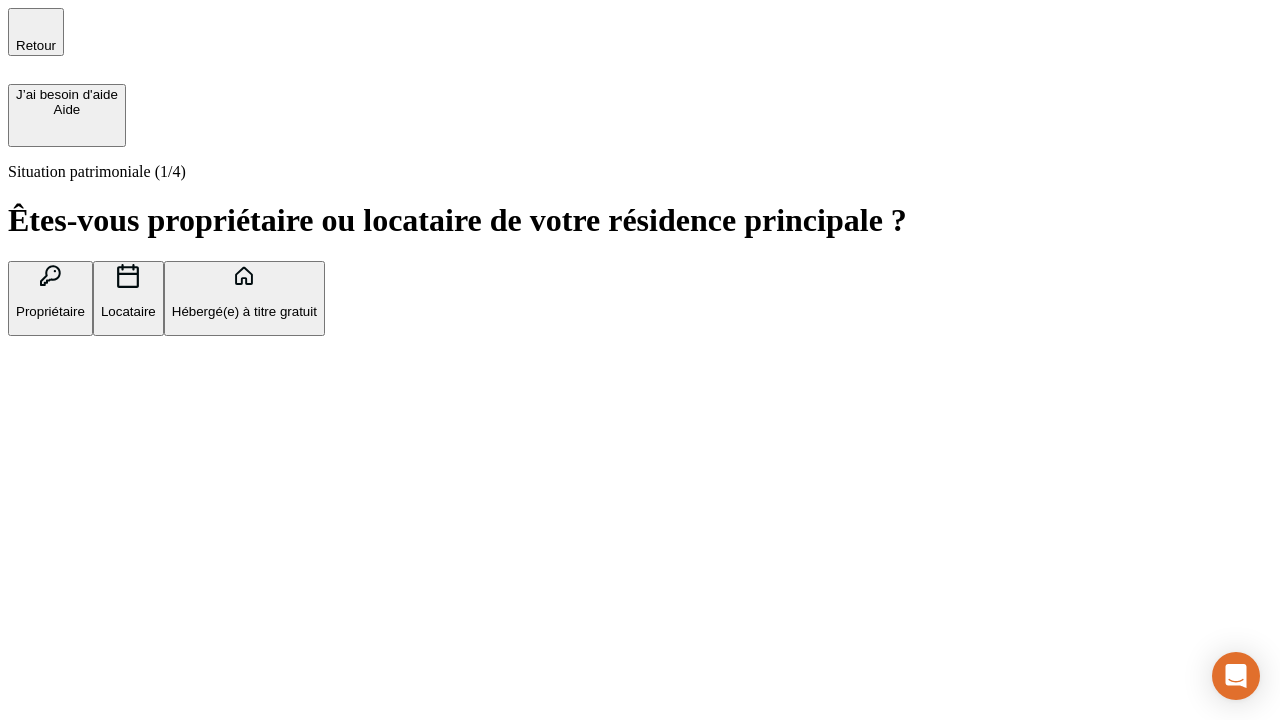 click on "Hébergé(e) à titre gratuit" at bounding box center [244, 311] 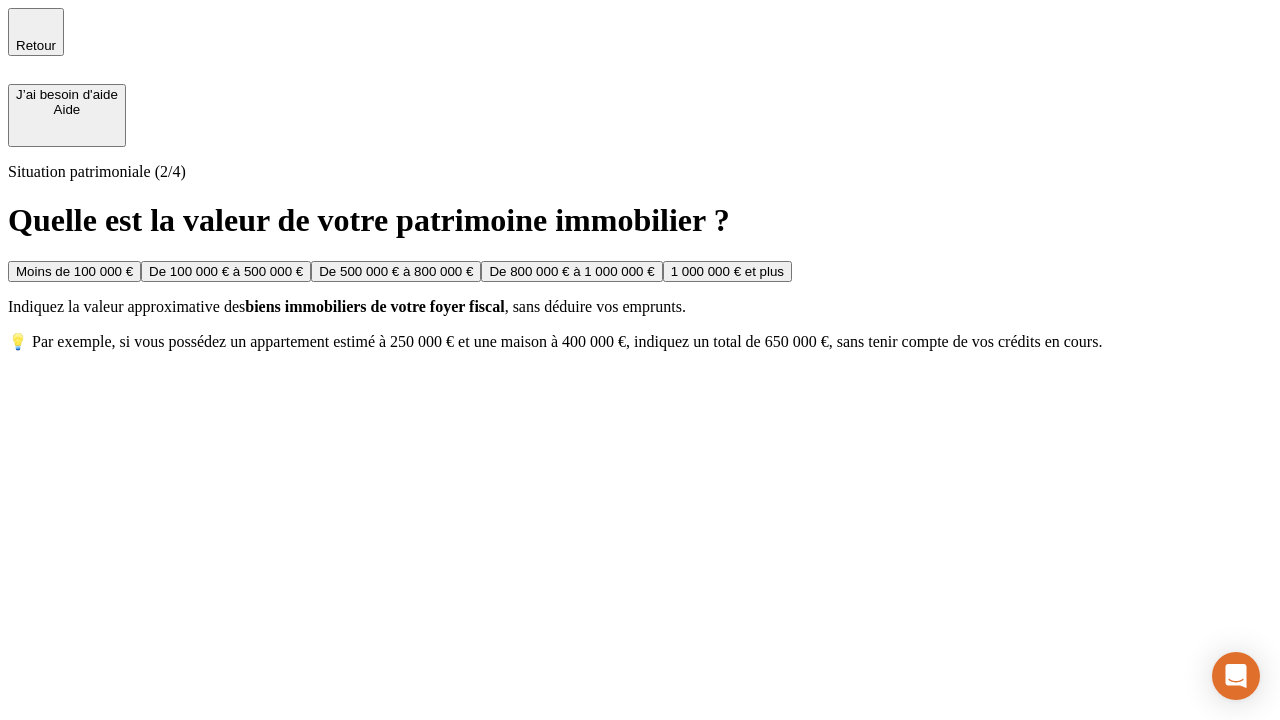 click on "Moins de 100 000 €" at bounding box center (74, 271) 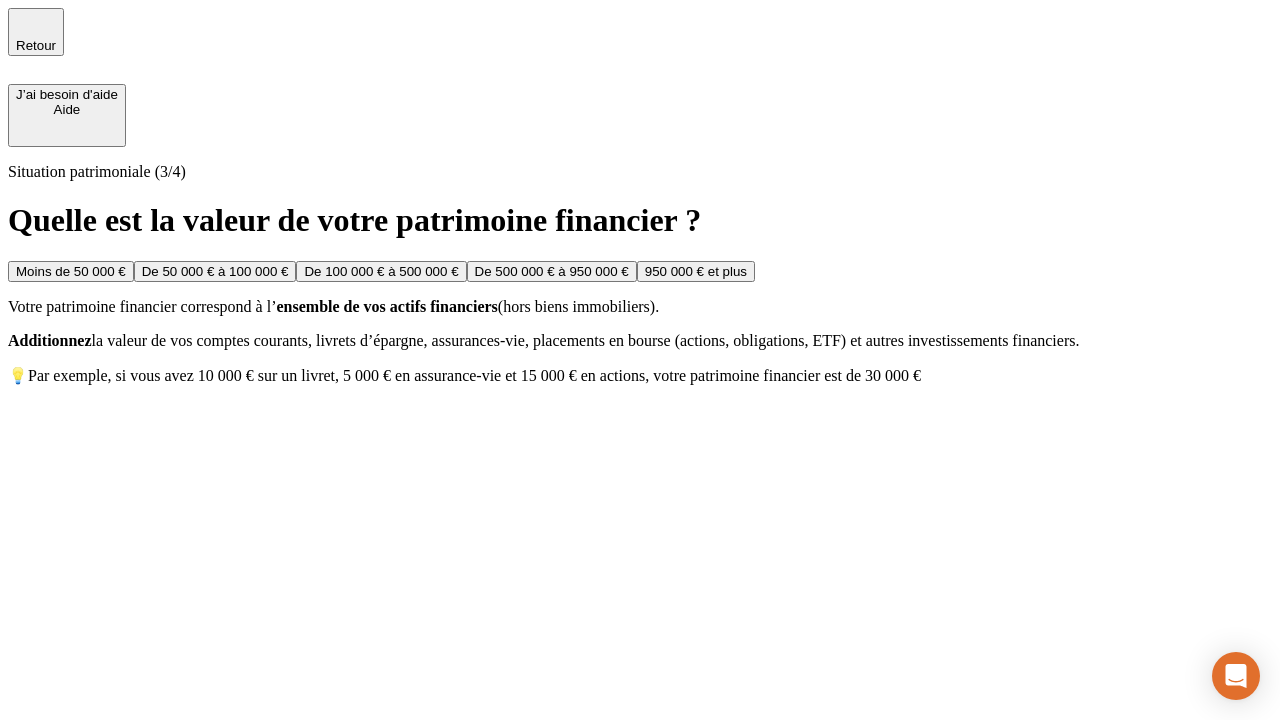click on "Moins de 50 000 €" at bounding box center (71, 271) 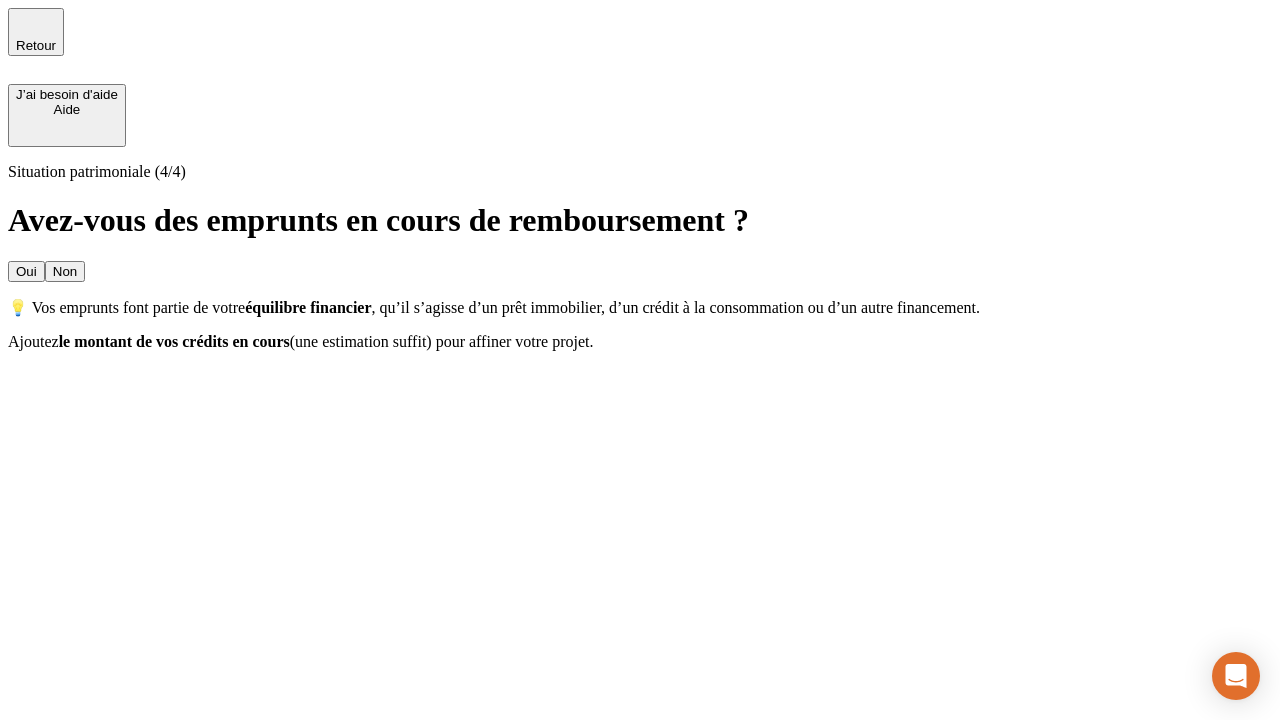 click on "Non" at bounding box center [65, 271] 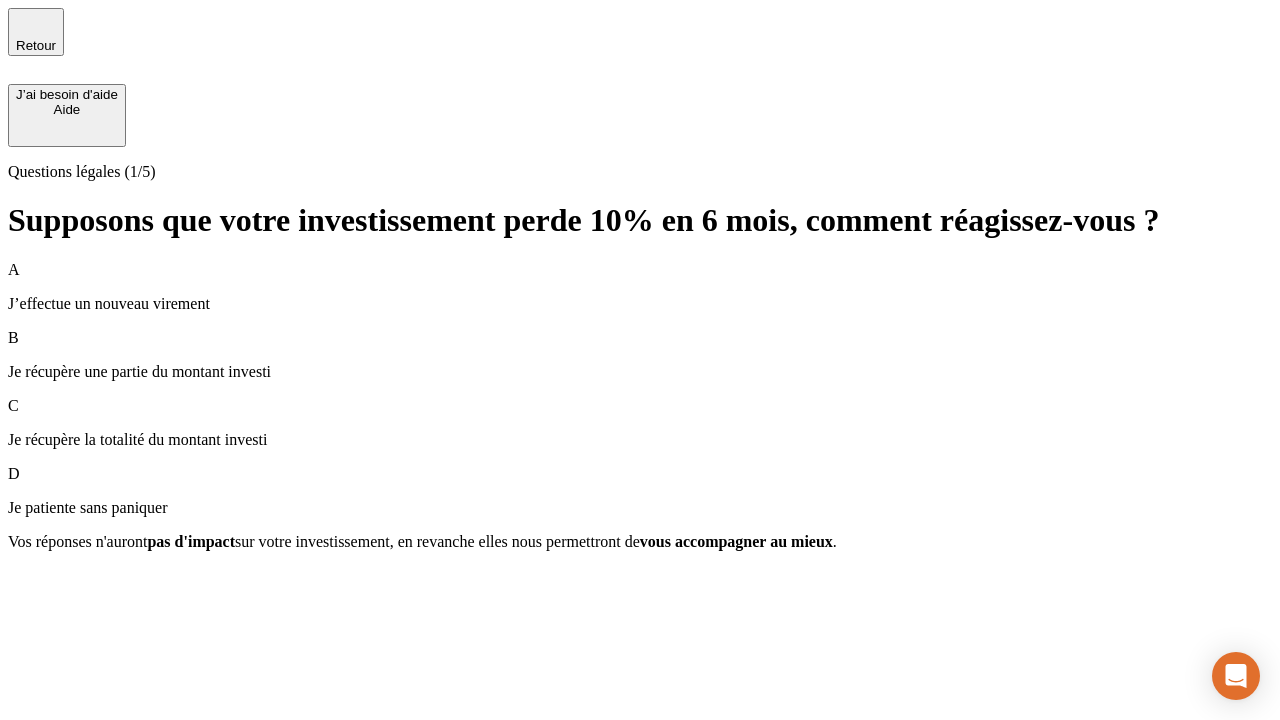 click on "A J’effectue un nouveau virement" at bounding box center (640, 287) 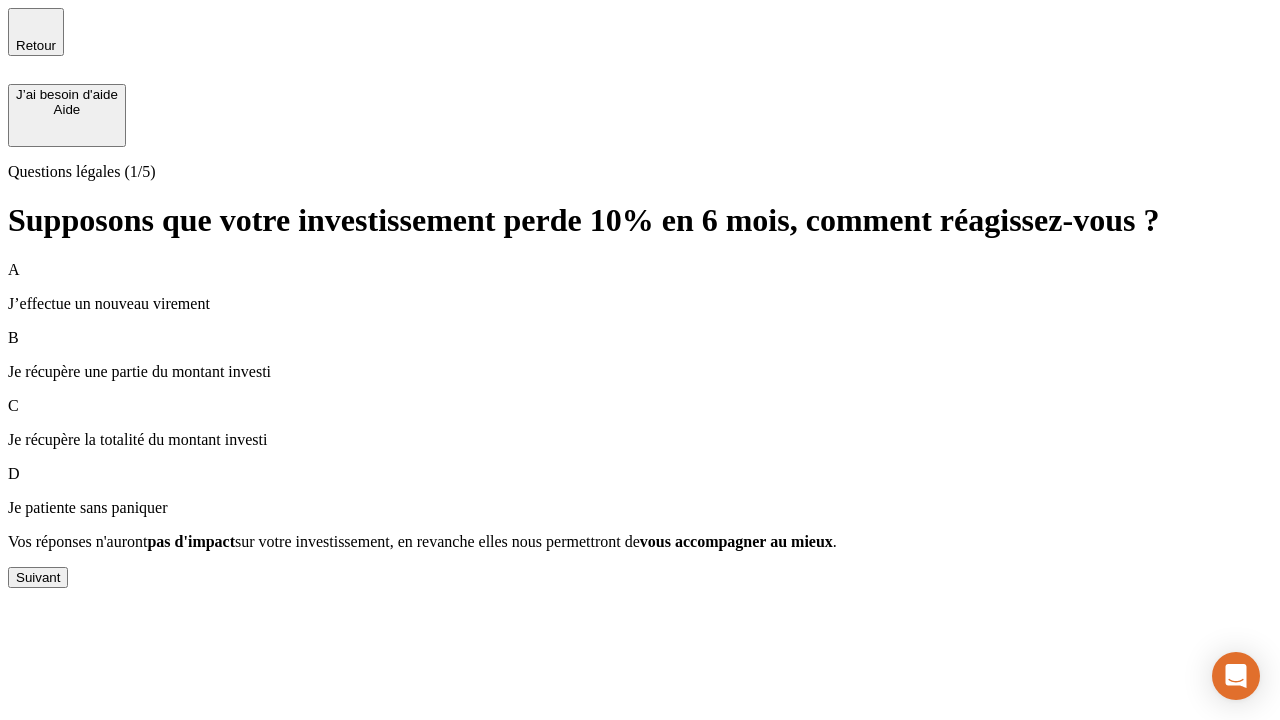 click on "Suivant" at bounding box center [38, 577] 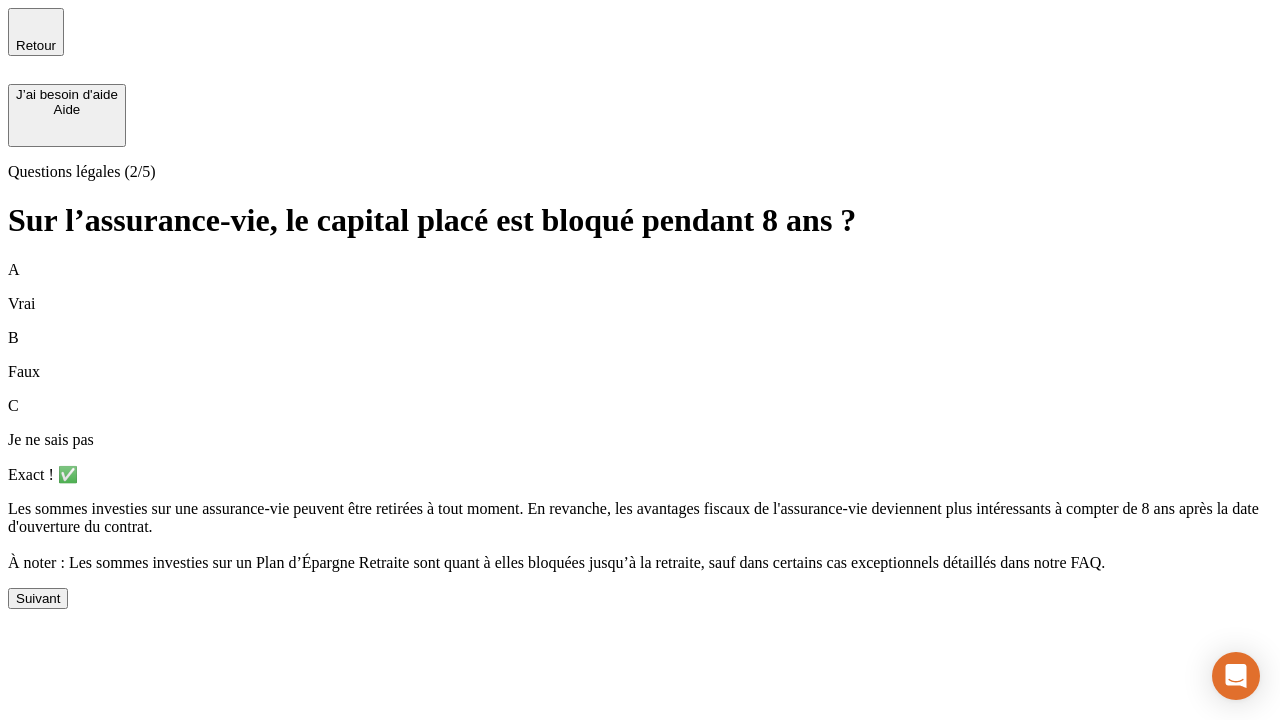 click on "Suivant" at bounding box center (38, 598) 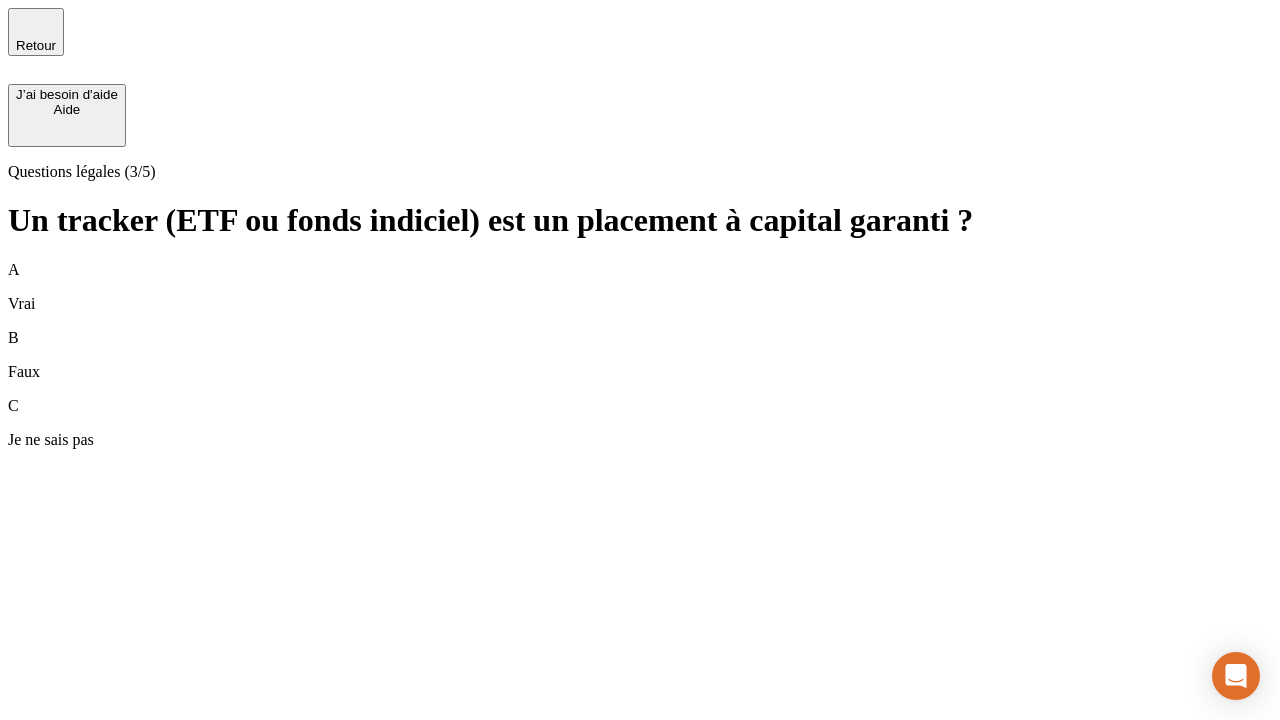click on "B Faux" at bounding box center (640, 355) 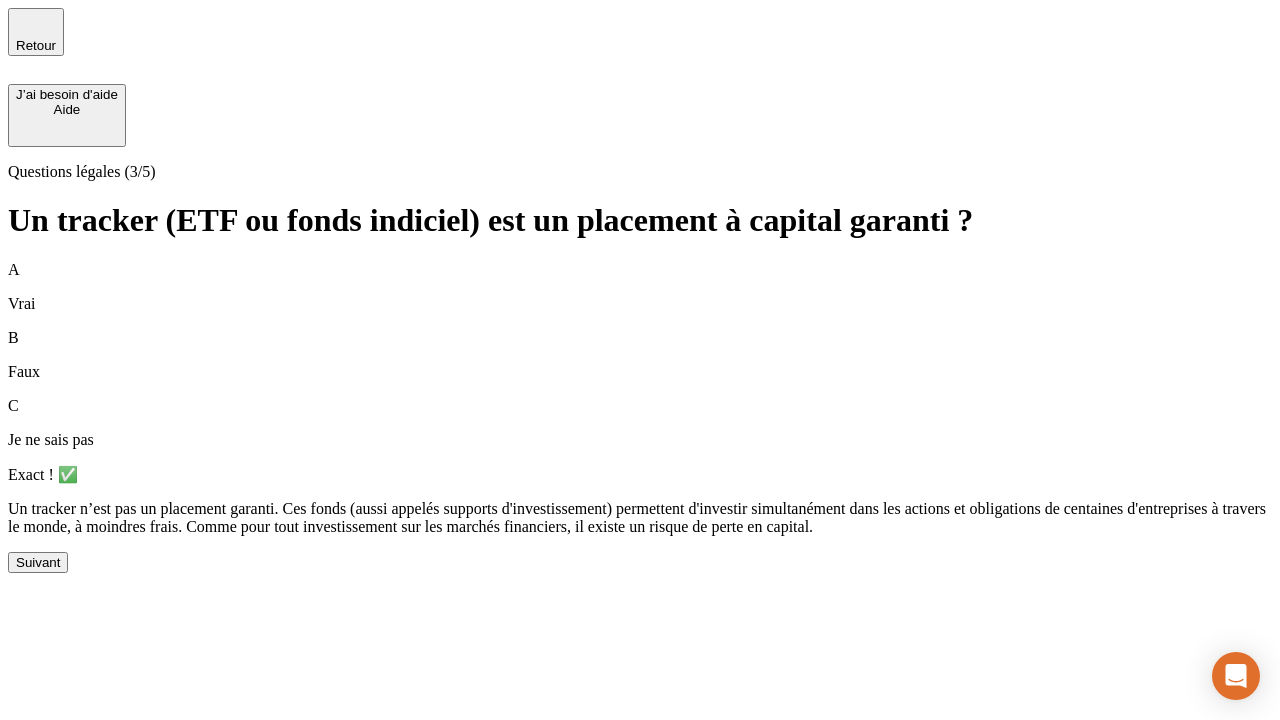click on "Suivant" at bounding box center (38, 562) 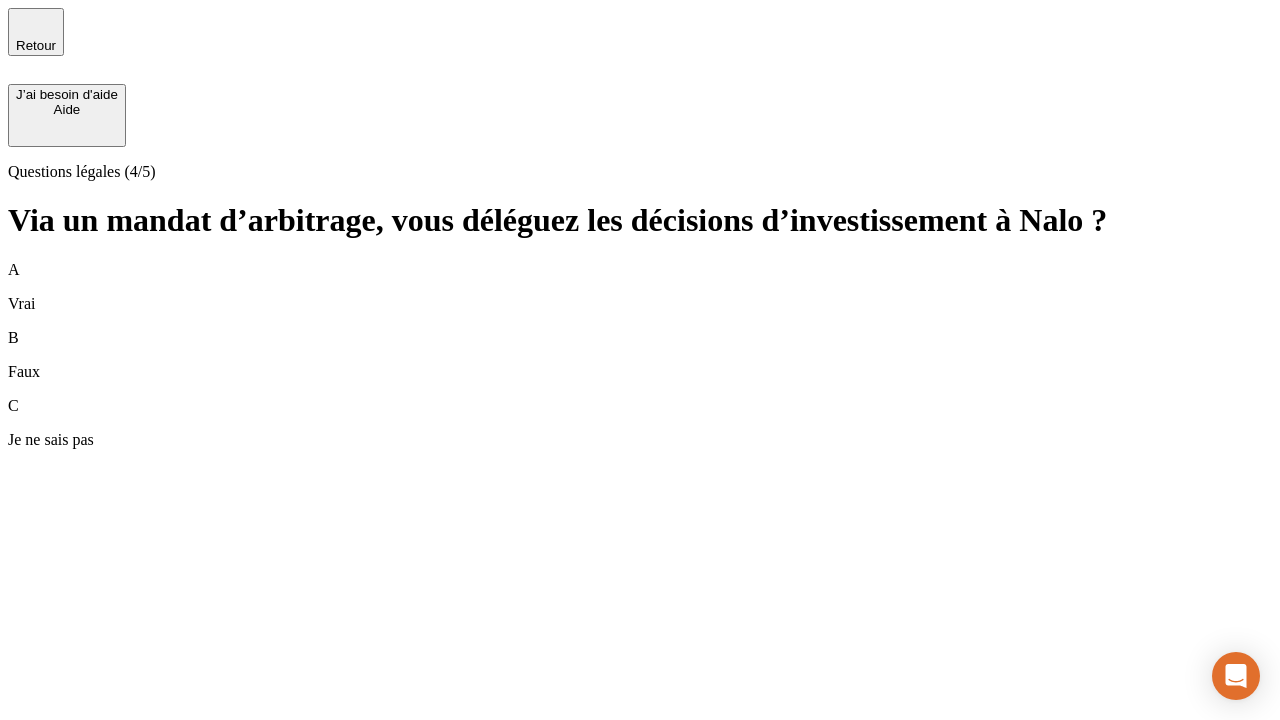 click on "A Vrai" at bounding box center [640, 287] 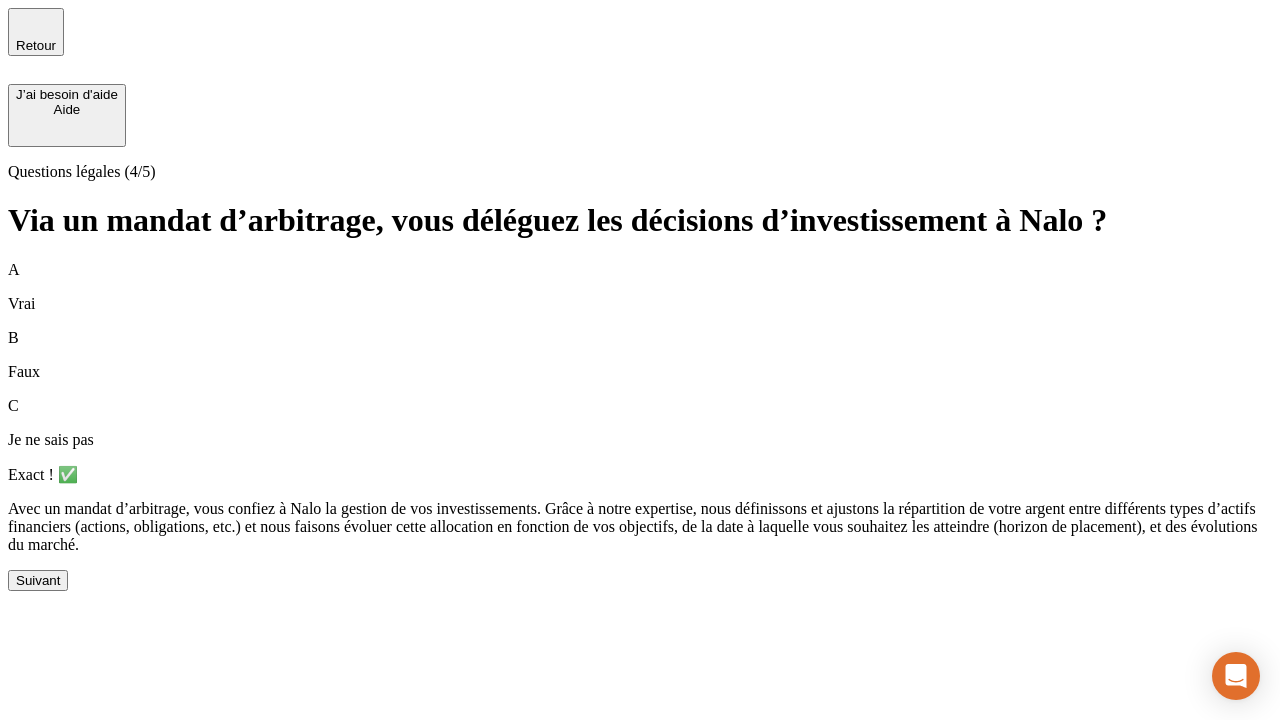click on "Suivant" at bounding box center [38, 580] 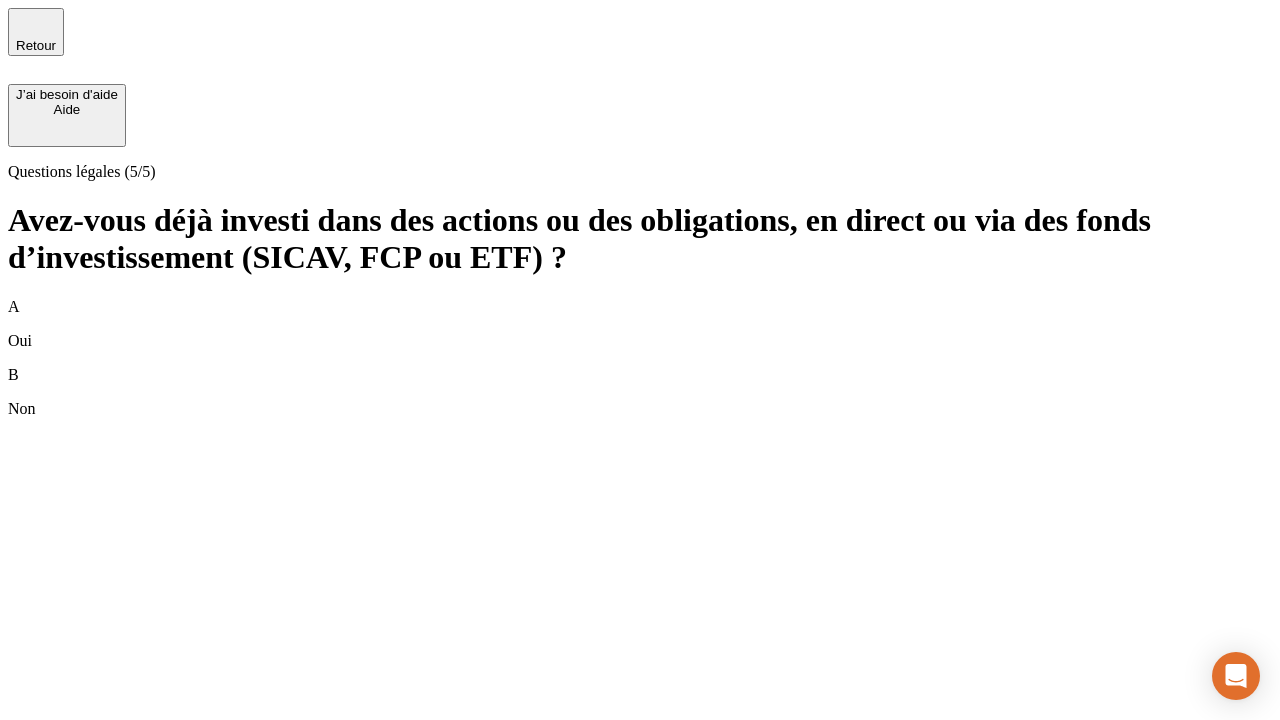 click on "B Non" at bounding box center (640, 392) 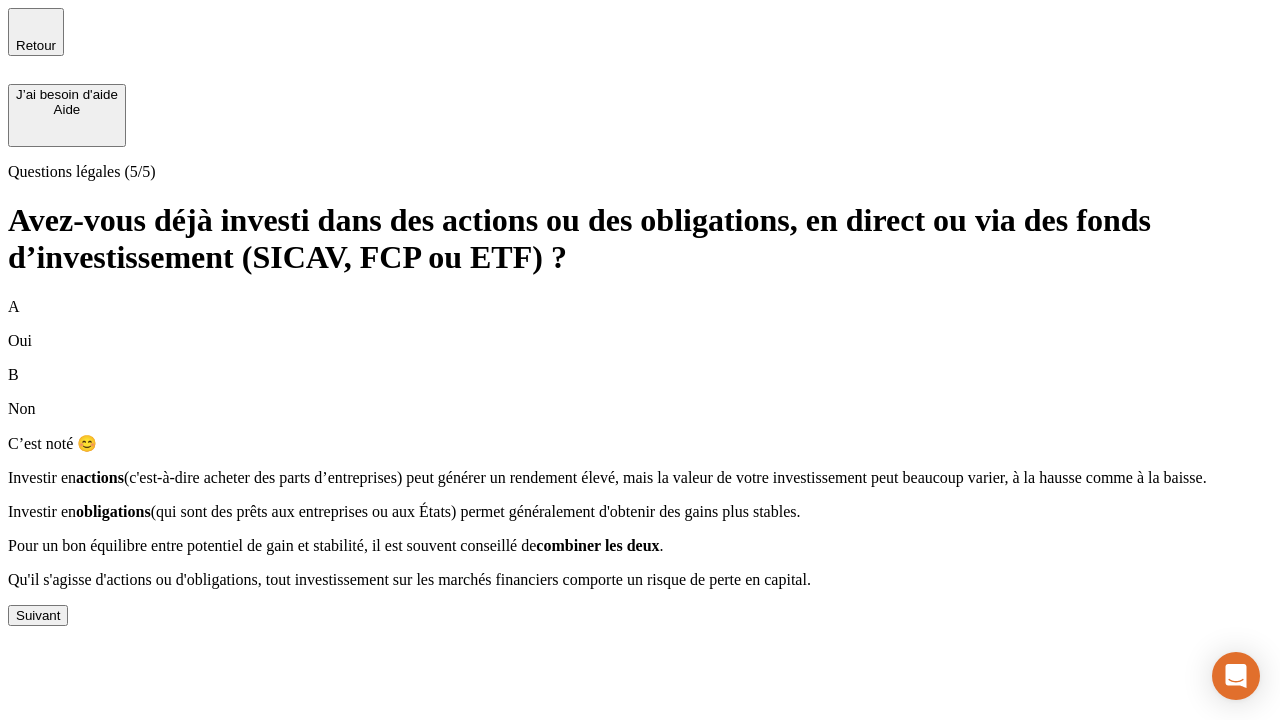 click on "Suivant" at bounding box center [38, 615] 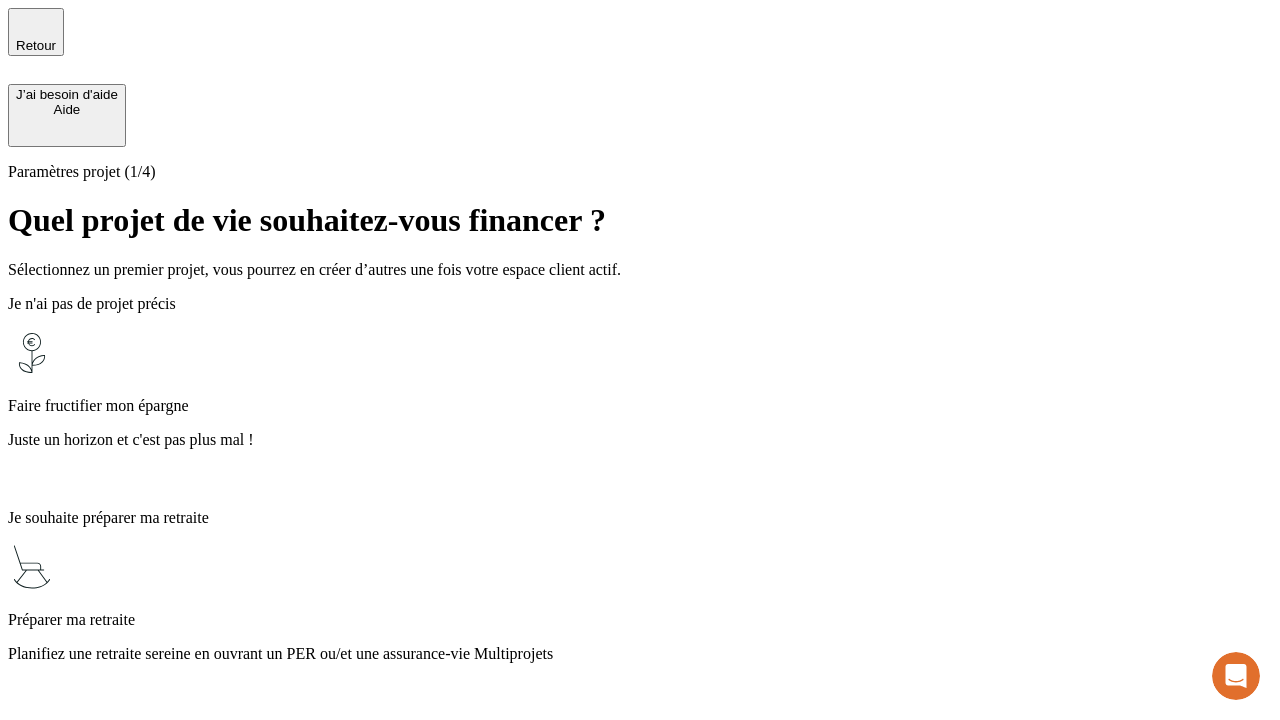 scroll, scrollTop: 0, scrollLeft: 0, axis: both 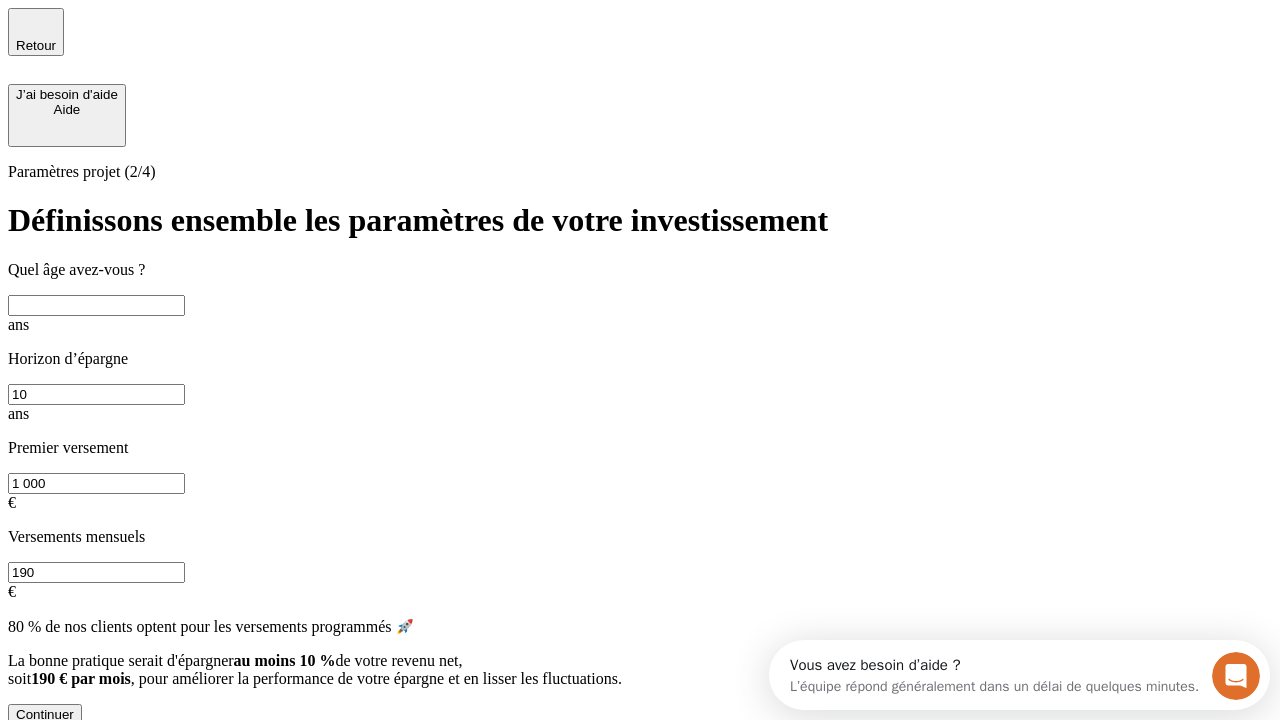 click at bounding box center [96, 305] 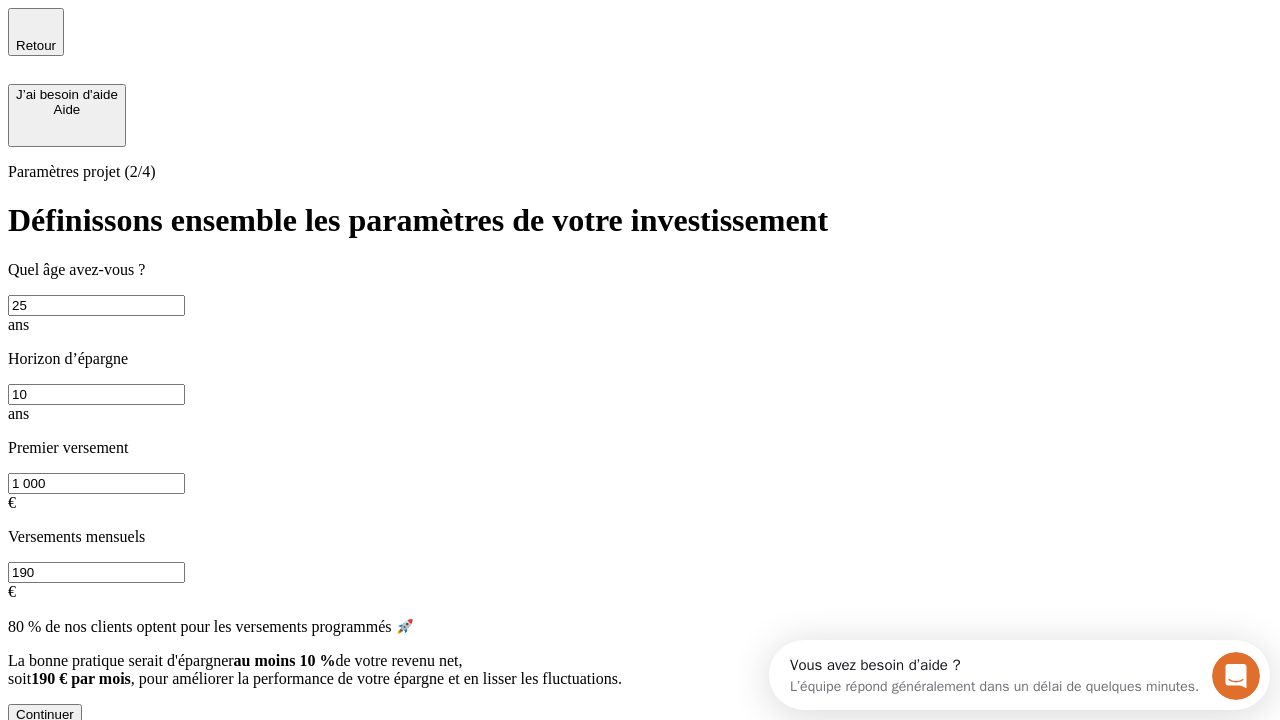 type on "25" 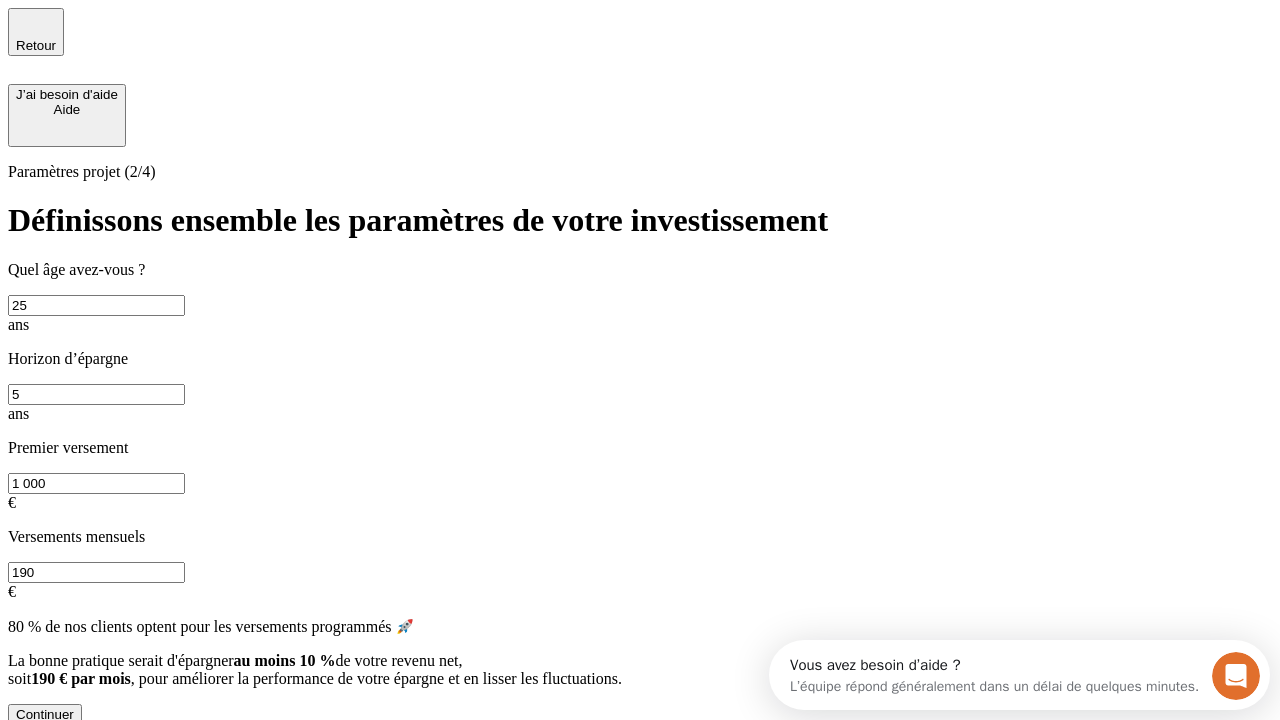 type on "5" 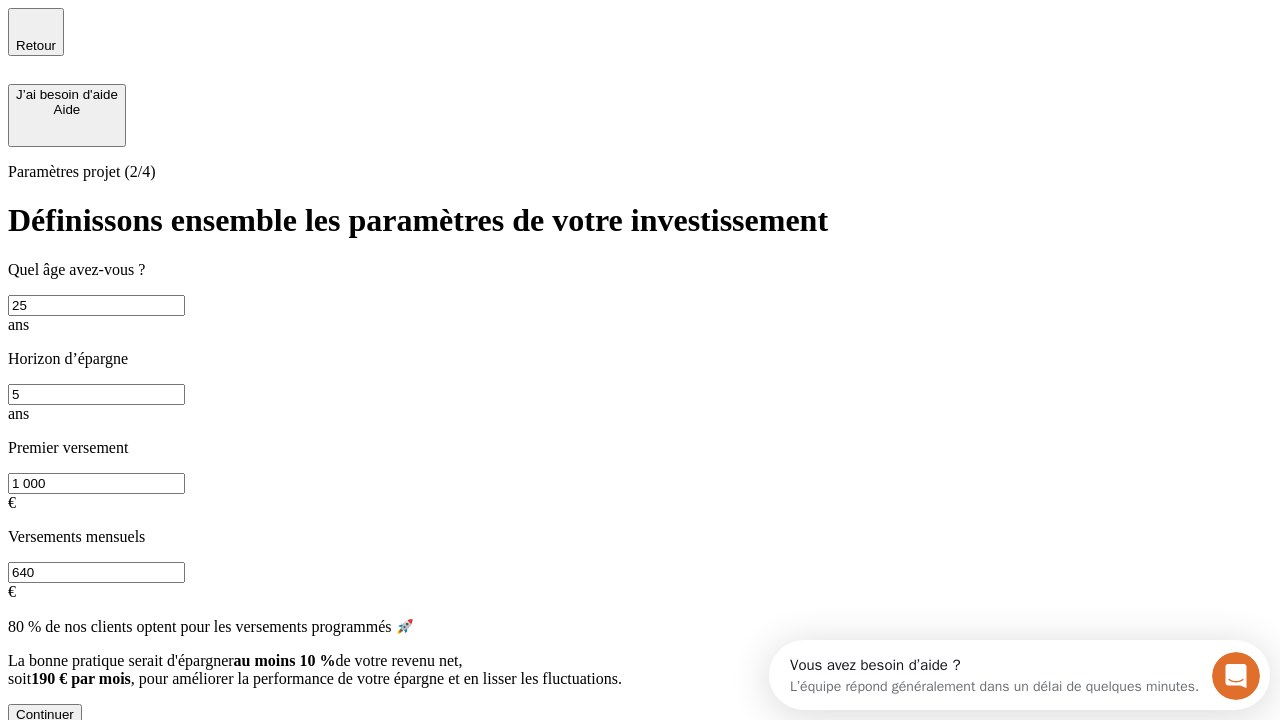 type on "640" 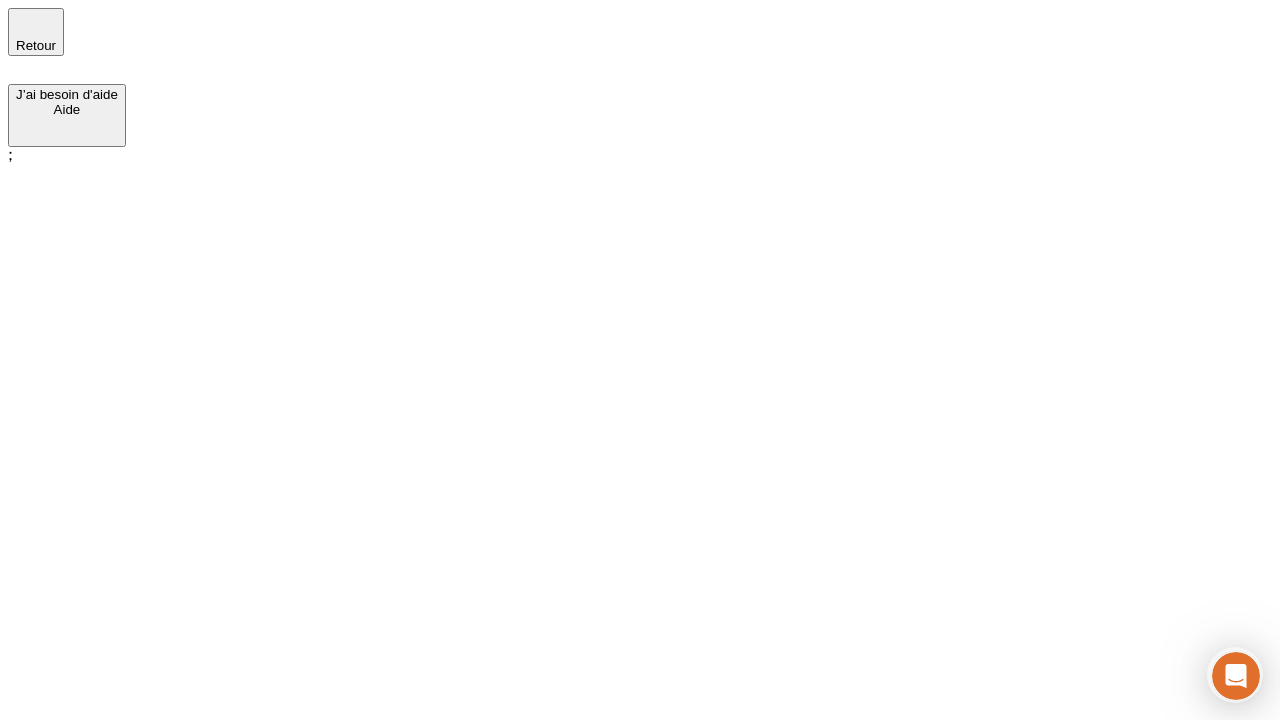scroll, scrollTop: 0, scrollLeft: 0, axis: both 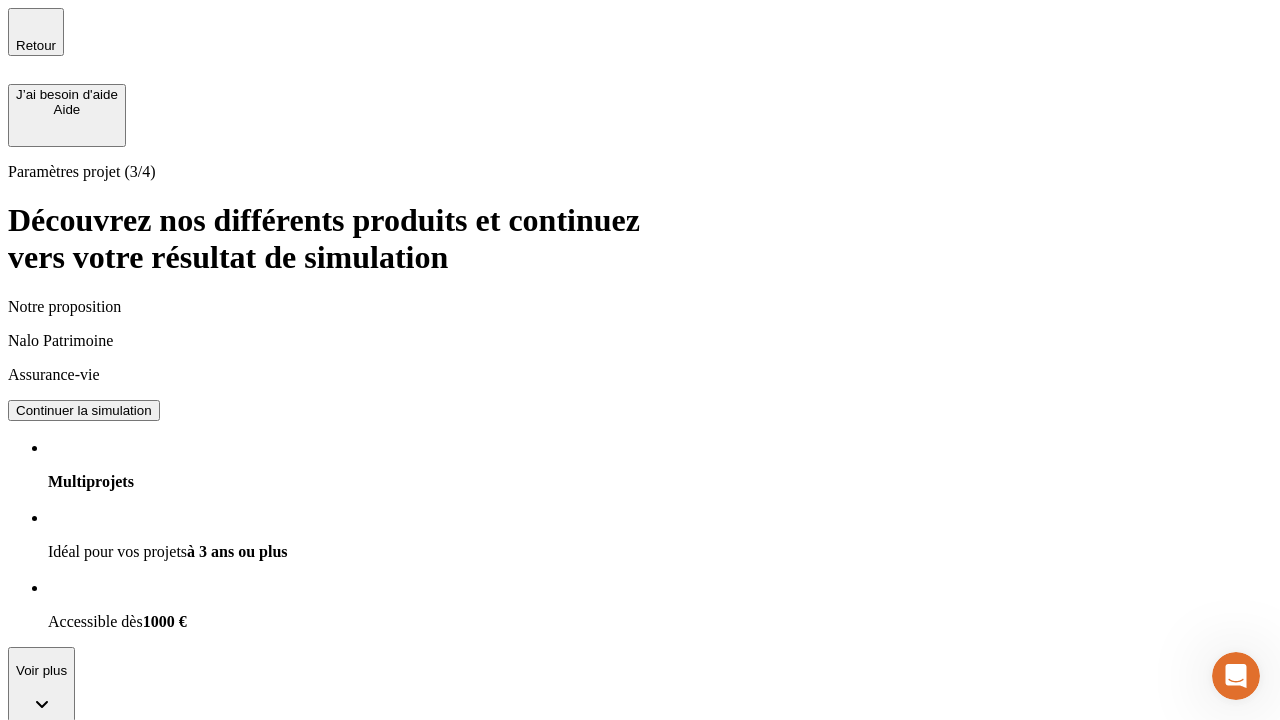 click on "Valider et continuer" at bounding box center [73, 2150] 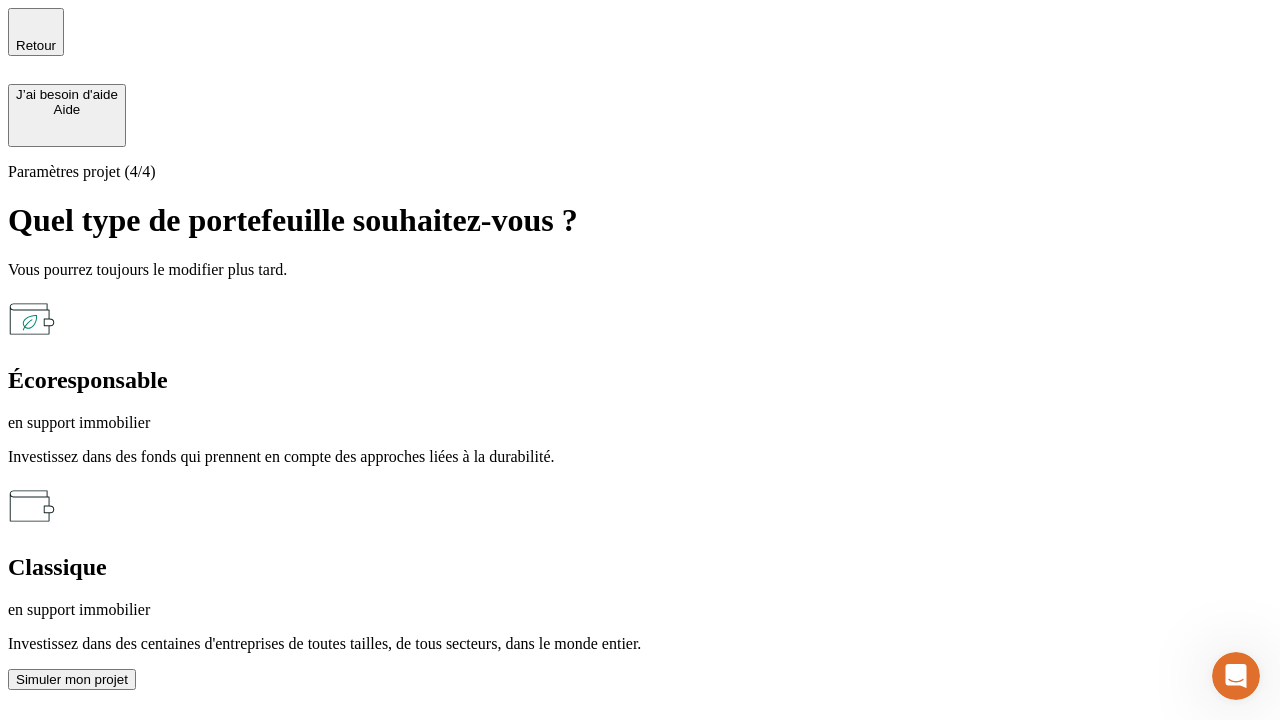 click on "en support immobilier" at bounding box center (640, 423) 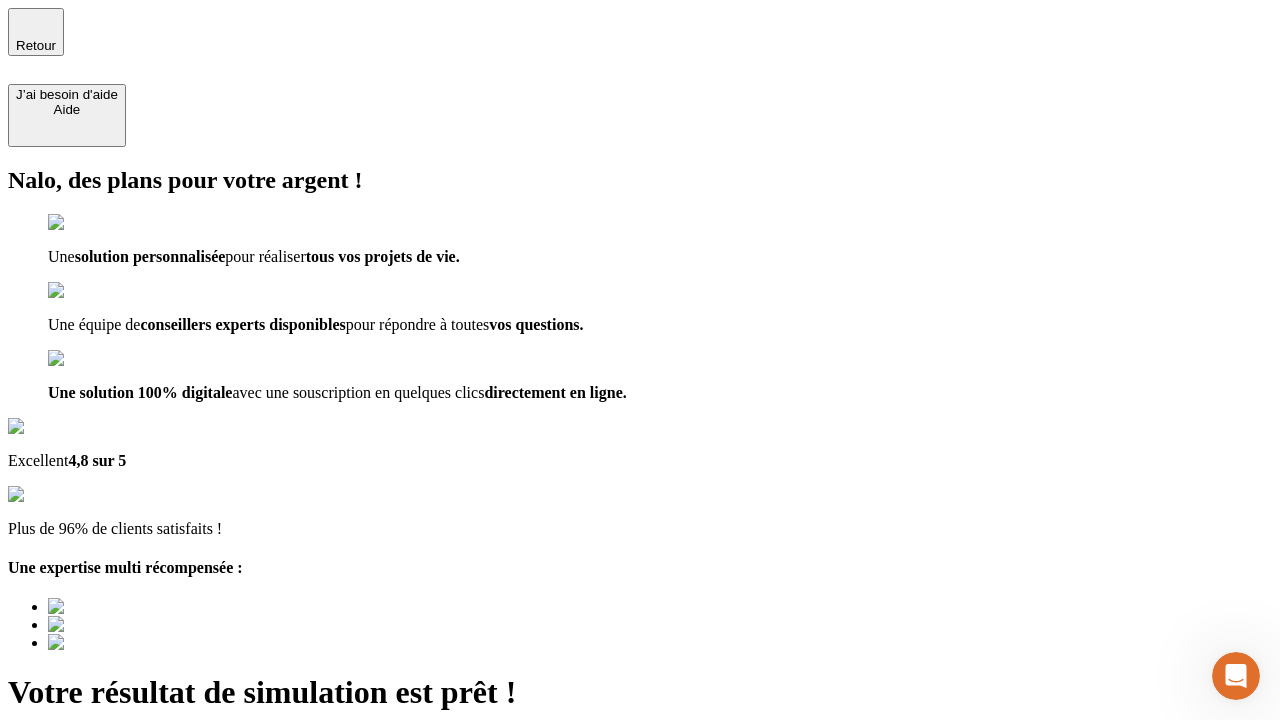 click on "Découvrir ma simulation" at bounding box center [87, 881] 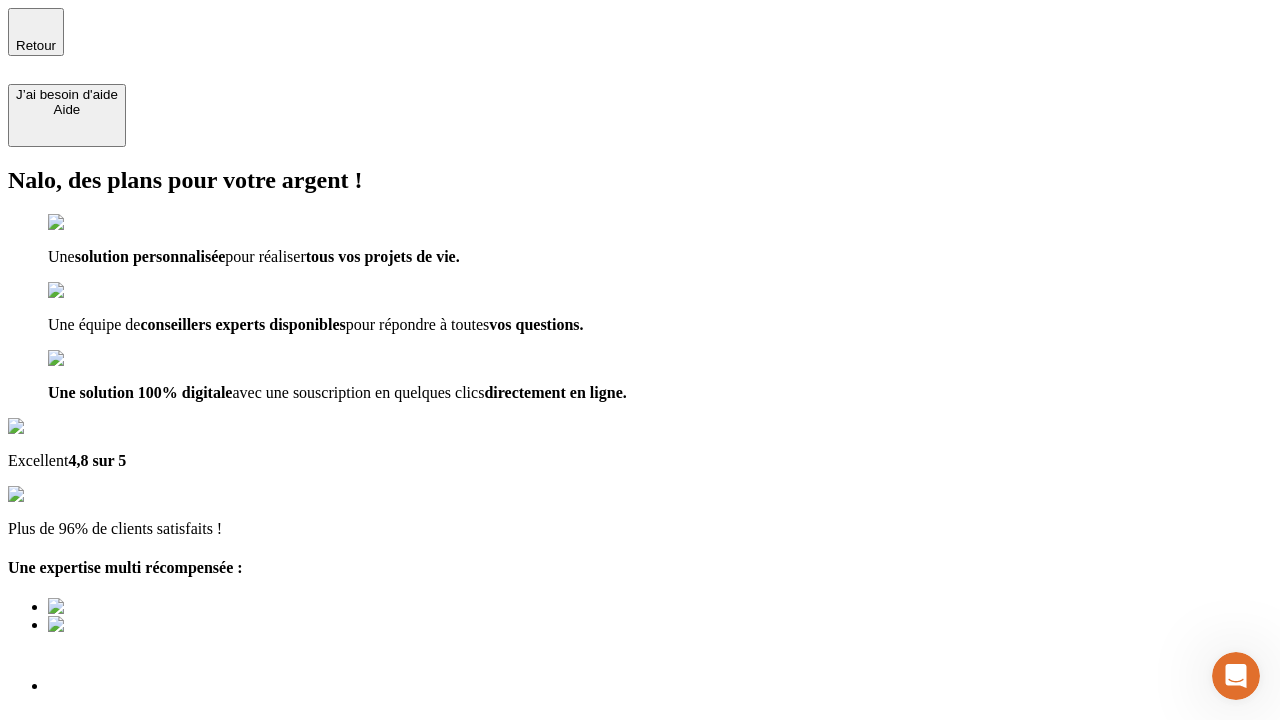 type on "[EMAIL]" 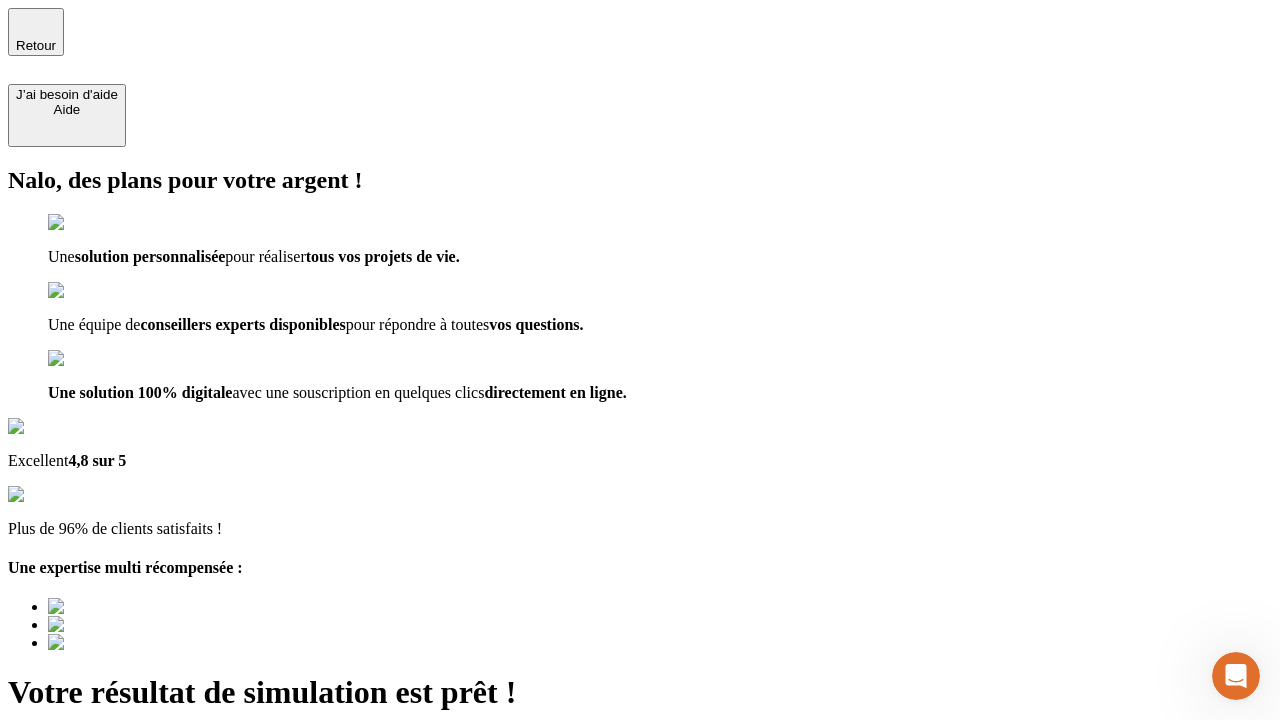click on "Découvrir ma simulation" at bounding box center (87, 881) 